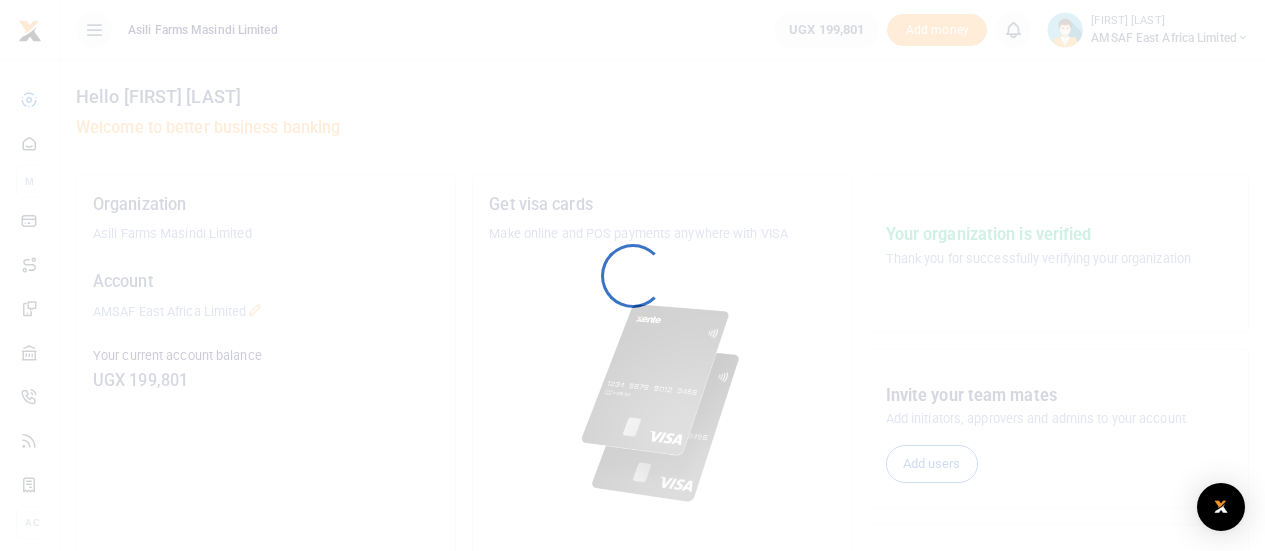 scroll, scrollTop: 0, scrollLeft: 0, axis: both 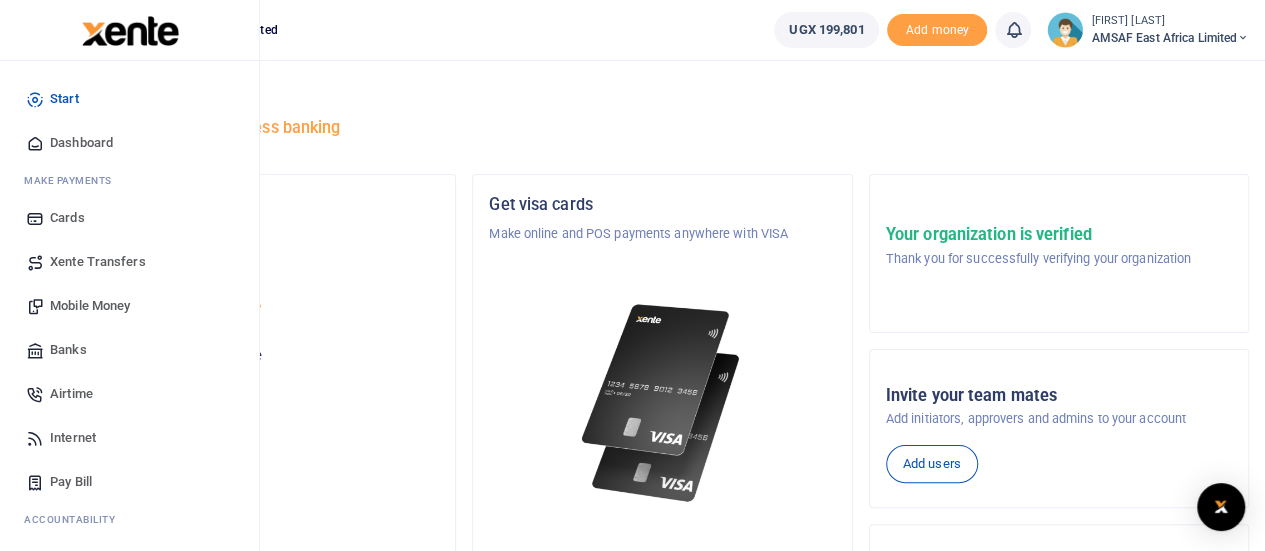 click on "Start" at bounding box center [64, 99] 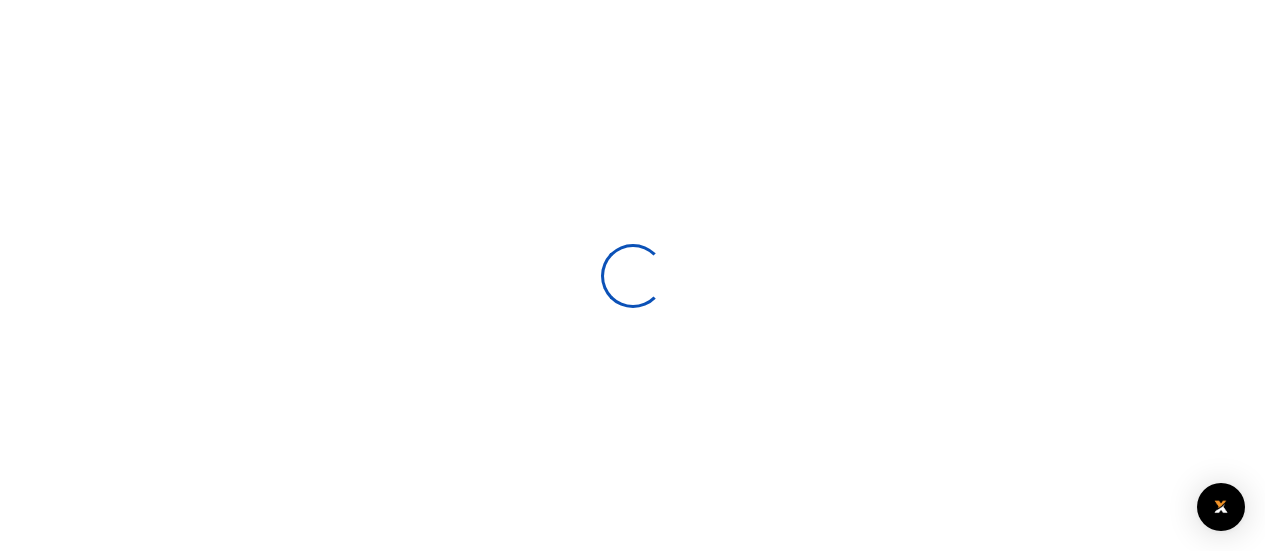 scroll, scrollTop: 0, scrollLeft: 0, axis: both 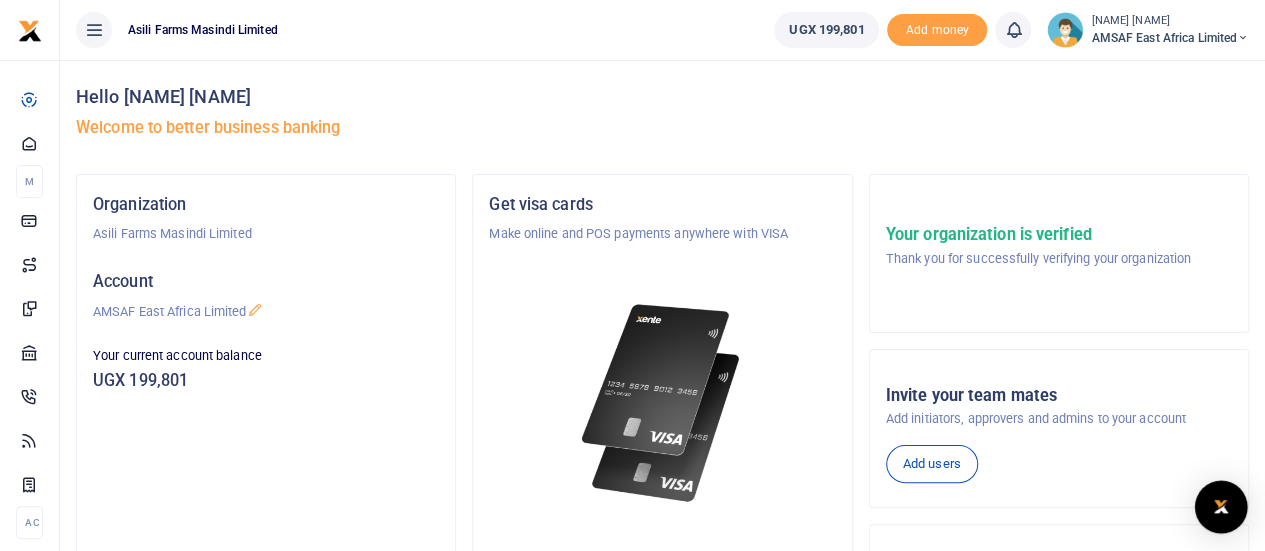 click at bounding box center (1221, 507) 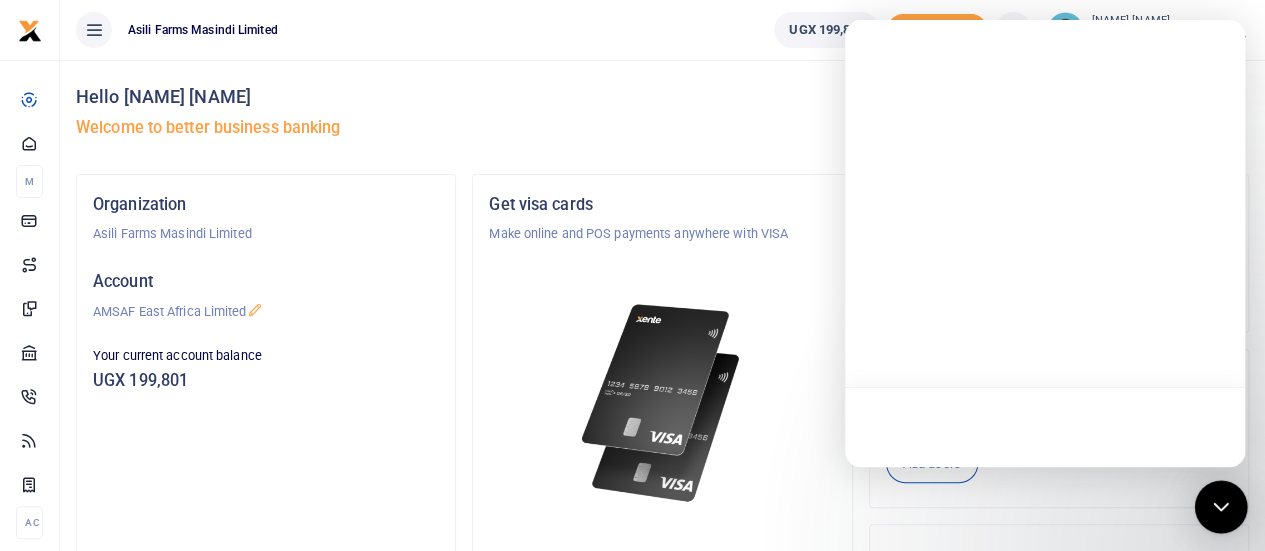 scroll, scrollTop: 0, scrollLeft: 0, axis: both 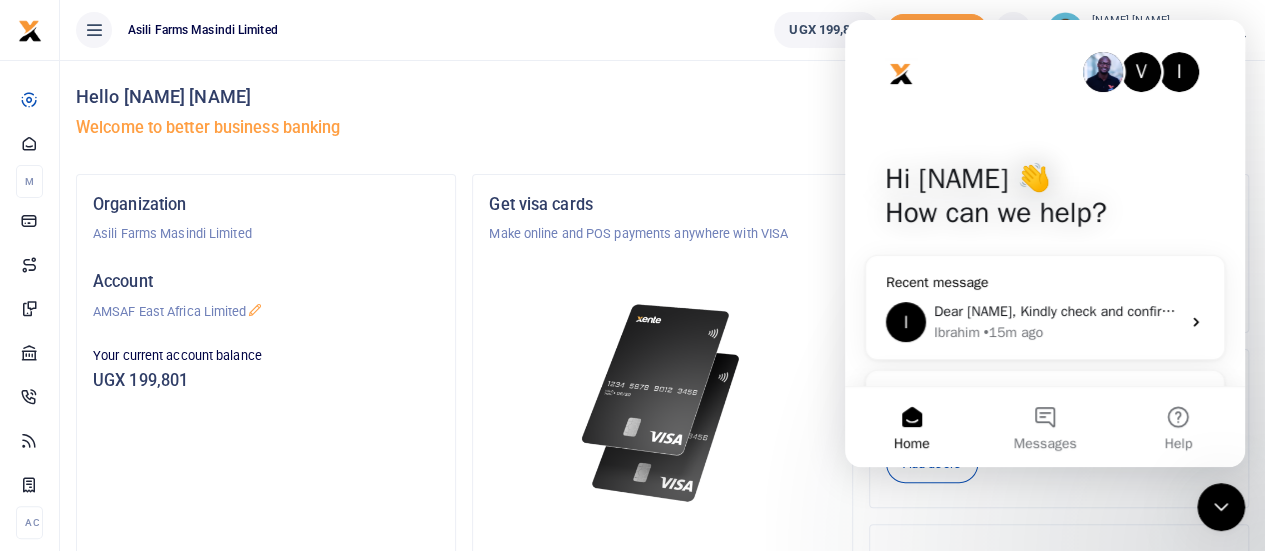 click on "Ibrahim •  15m ago" at bounding box center (1057, 332) 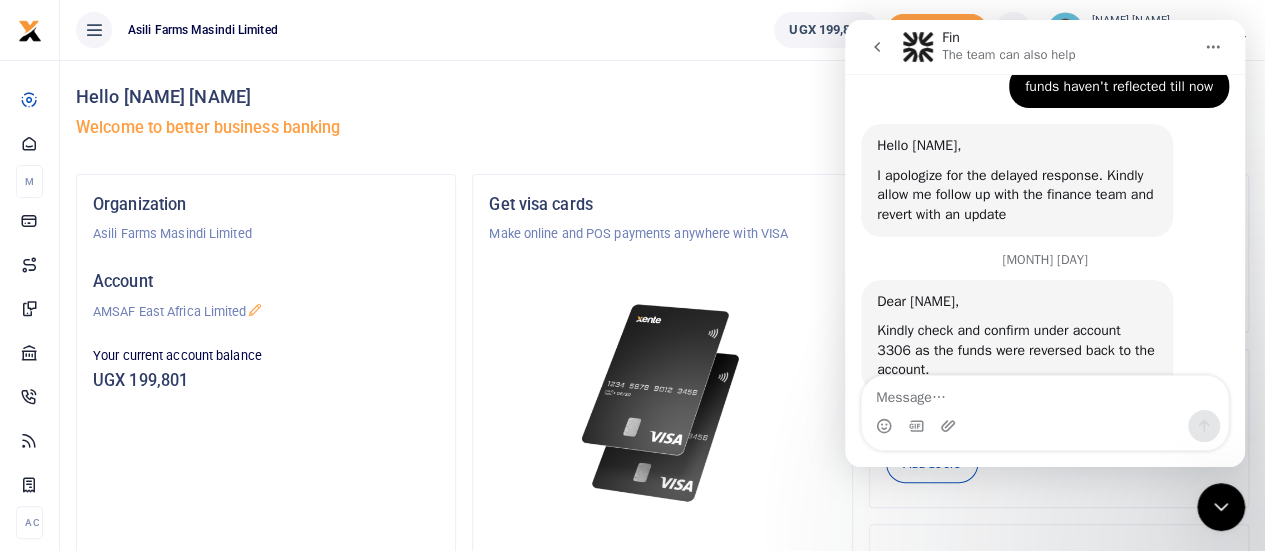 scroll, scrollTop: 723, scrollLeft: 0, axis: vertical 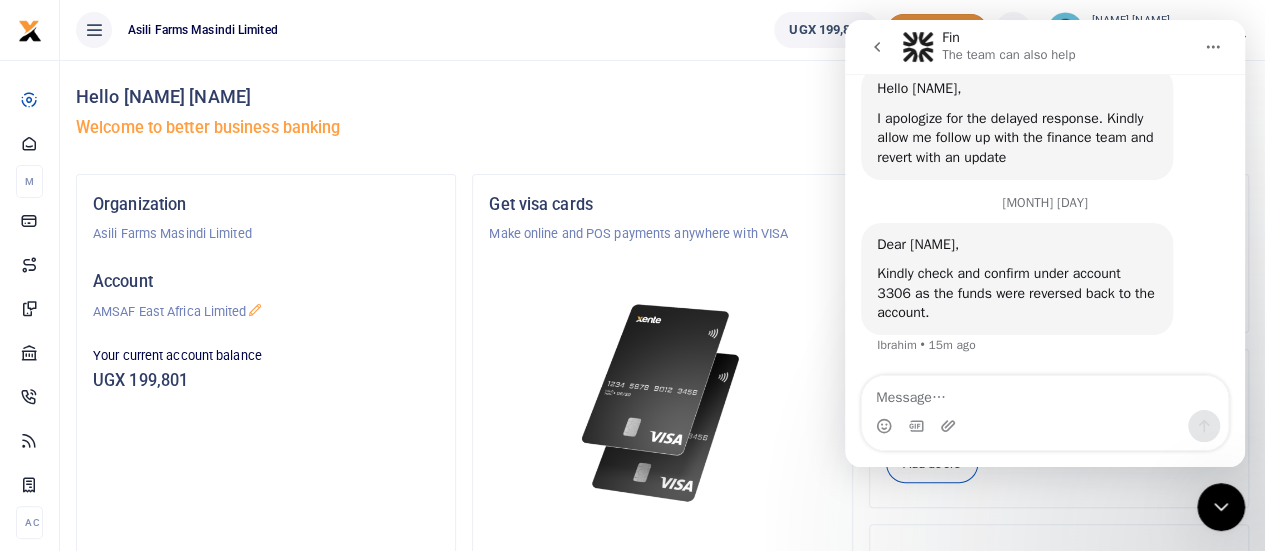 click on "Add money" at bounding box center (937, 30) 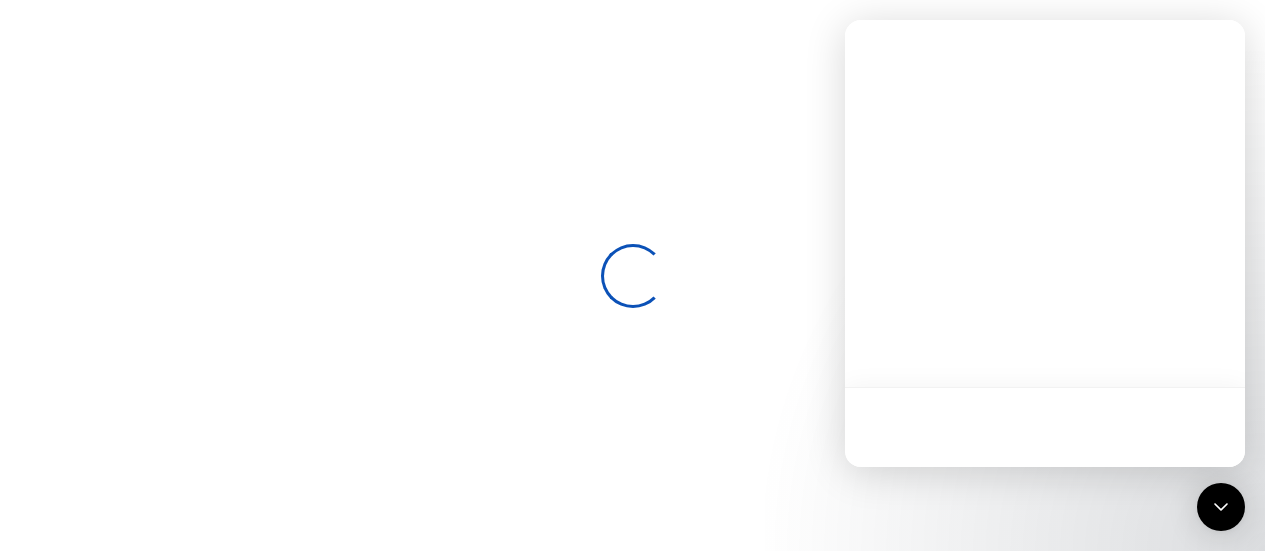 scroll, scrollTop: 0, scrollLeft: 0, axis: both 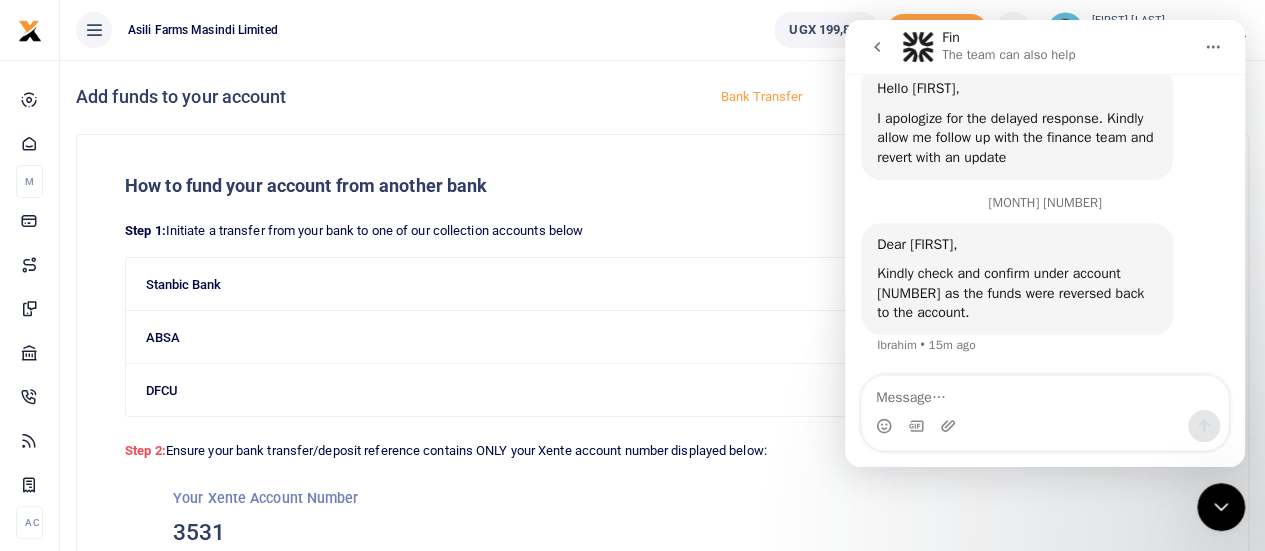click at bounding box center [1045, 393] 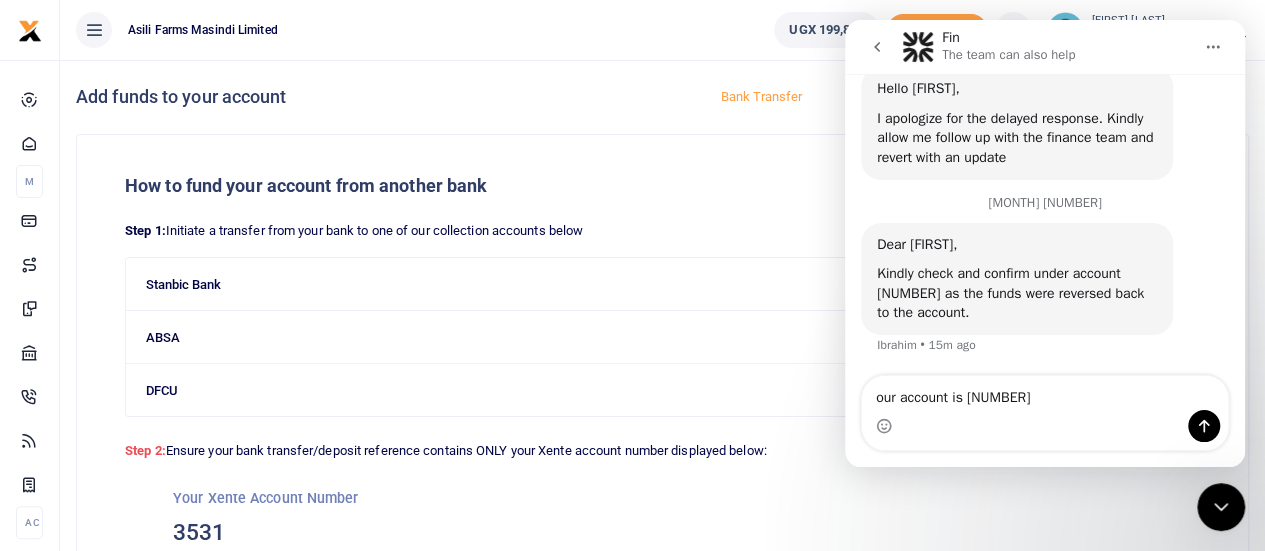 type on "our account is [NUMBER]" 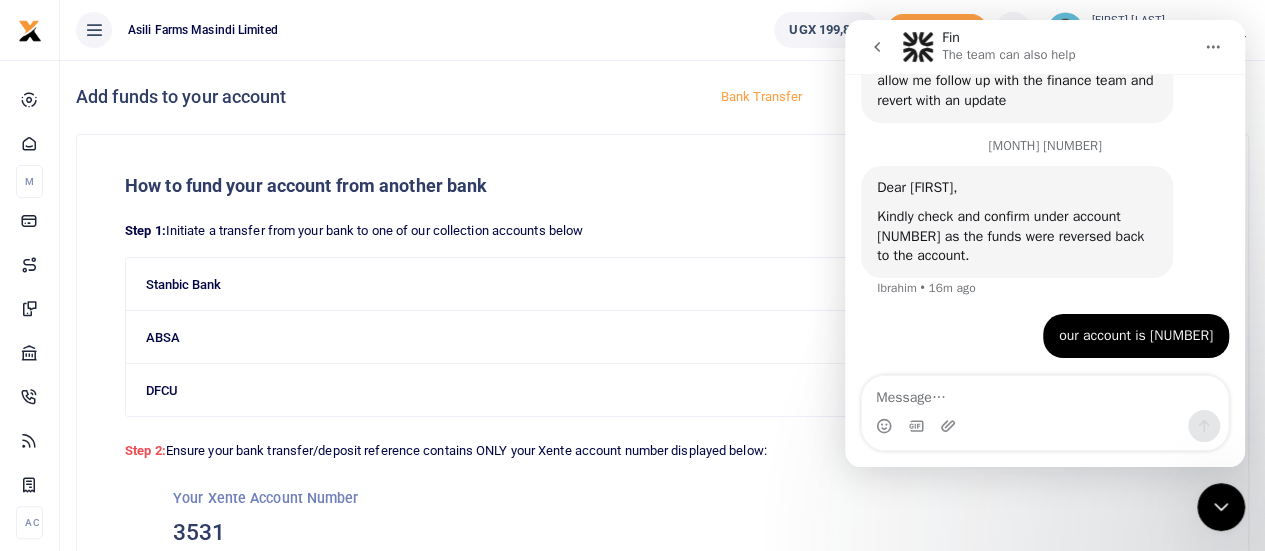 scroll, scrollTop: 782, scrollLeft: 0, axis: vertical 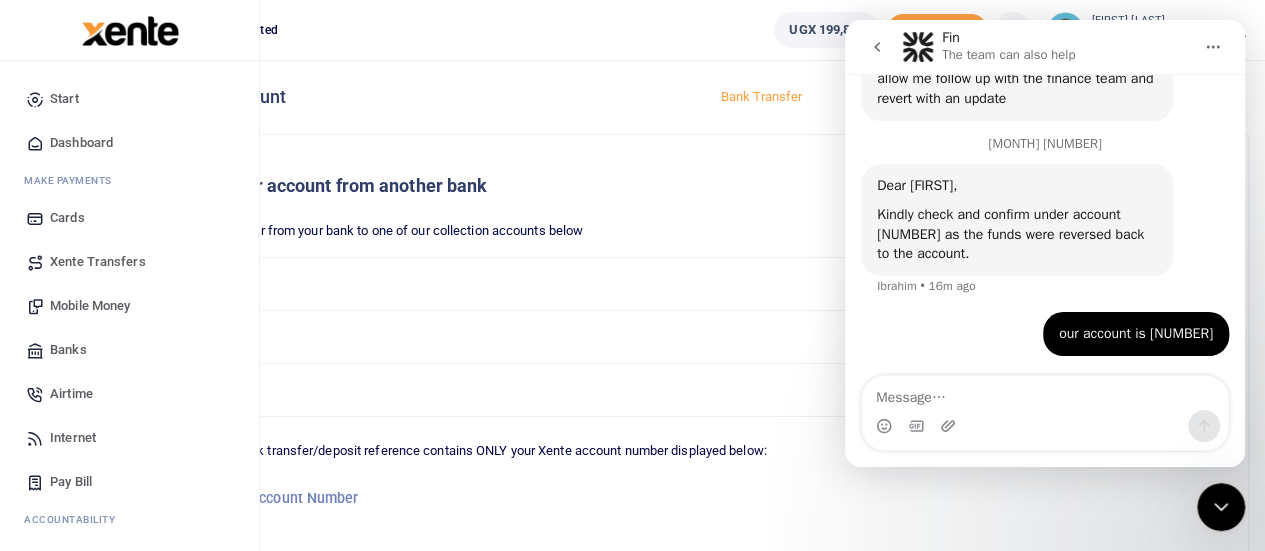 click on "Start" at bounding box center [64, 99] 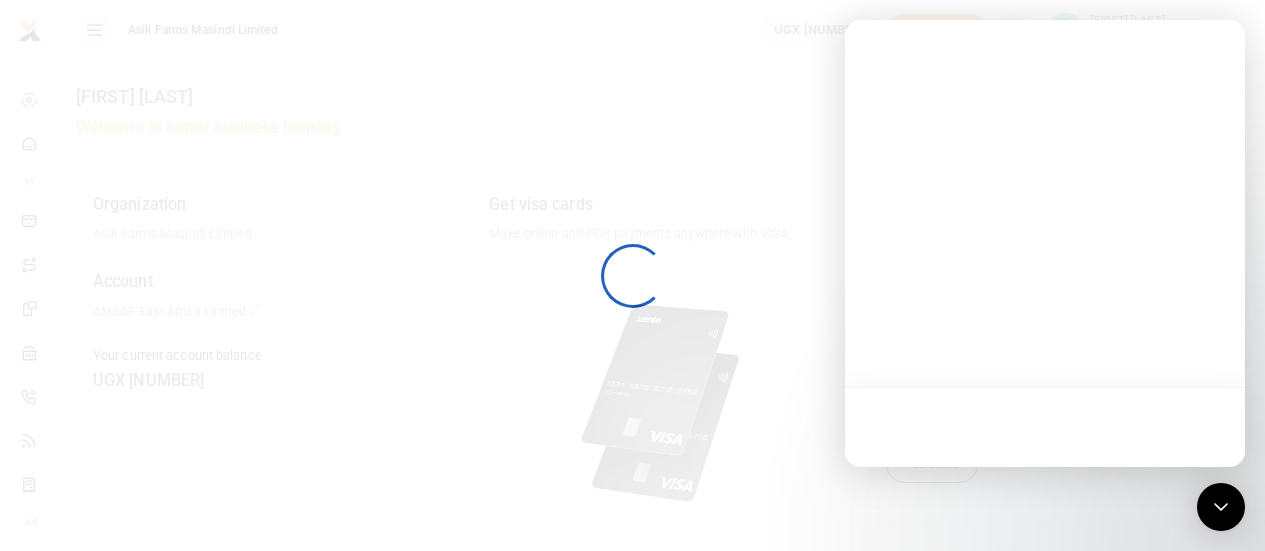 scroll, scrollTop: 0, scrollLeft: 0, axis: both 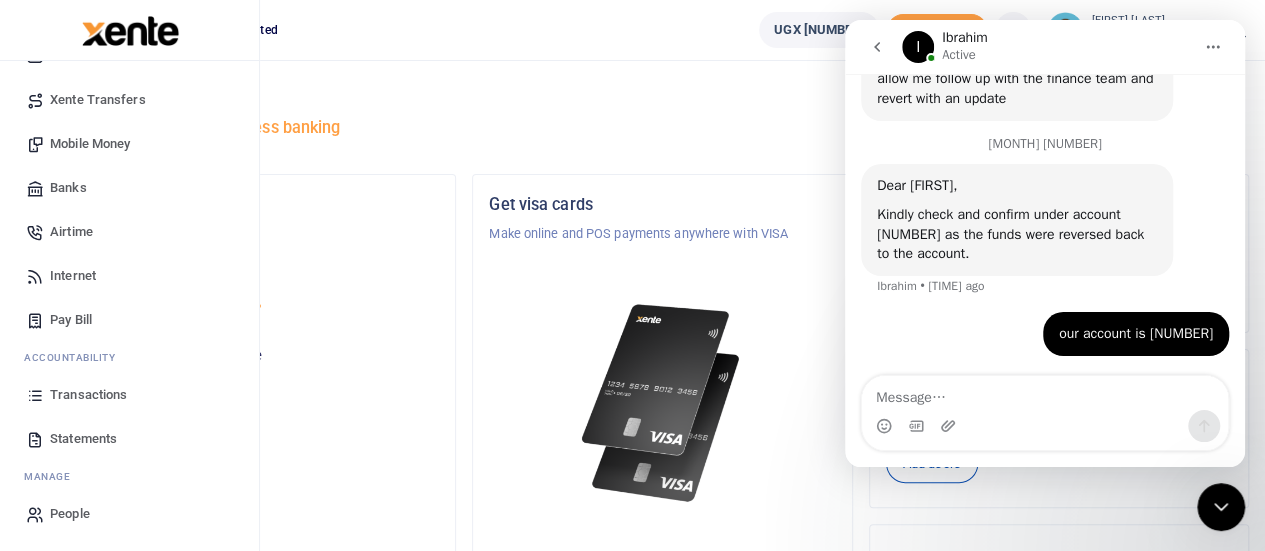click on "Transactions" at bounding box center [88, 395] 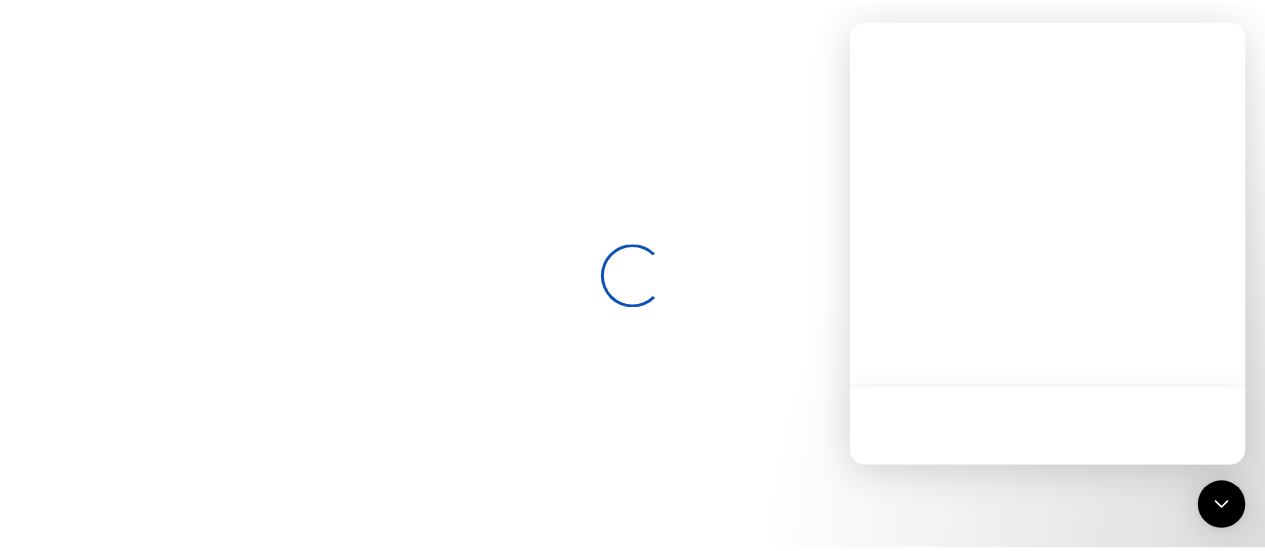 scroll, scrollTop: 0, scrollLeft: 0, axis: both 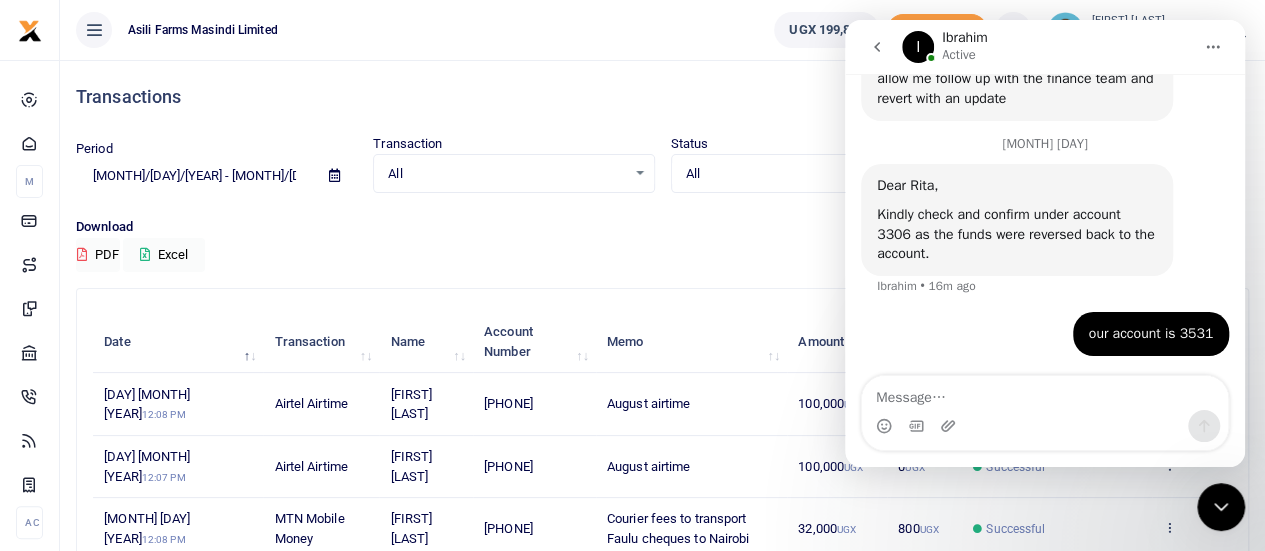 click 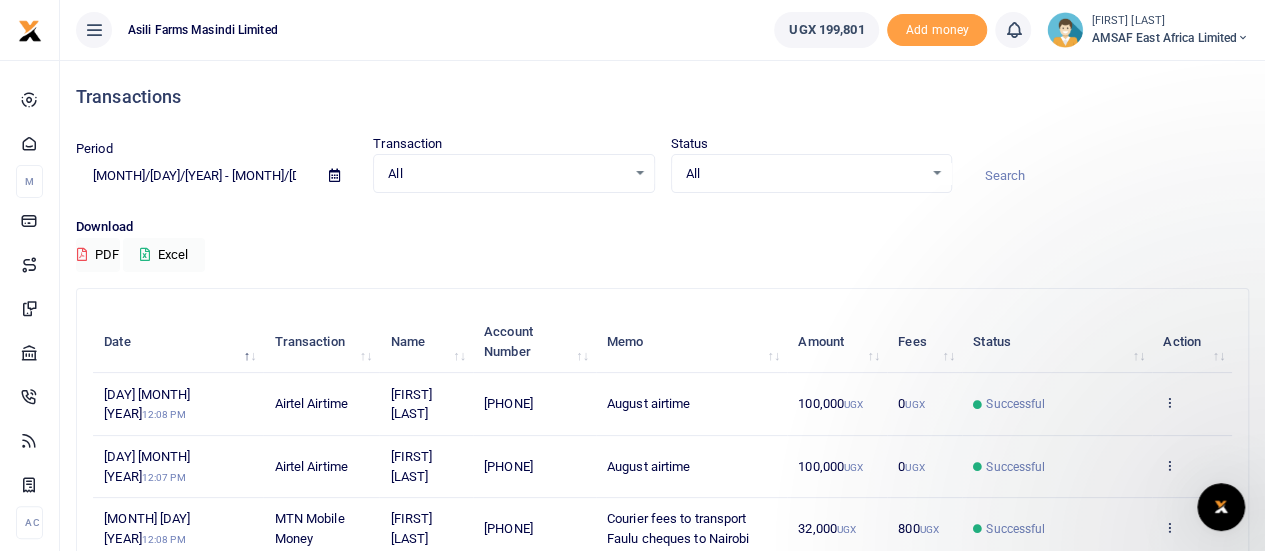 scroll, scrollTop: 0, scrollLeft: 0, axis: both 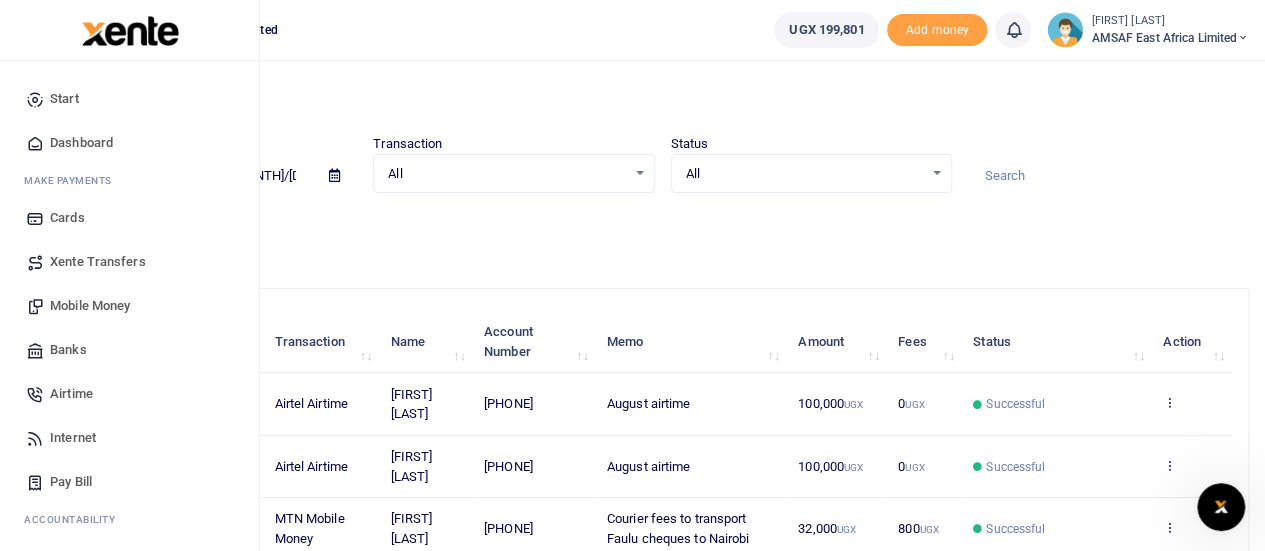 click on "Start" at bounding box center (129, 99) 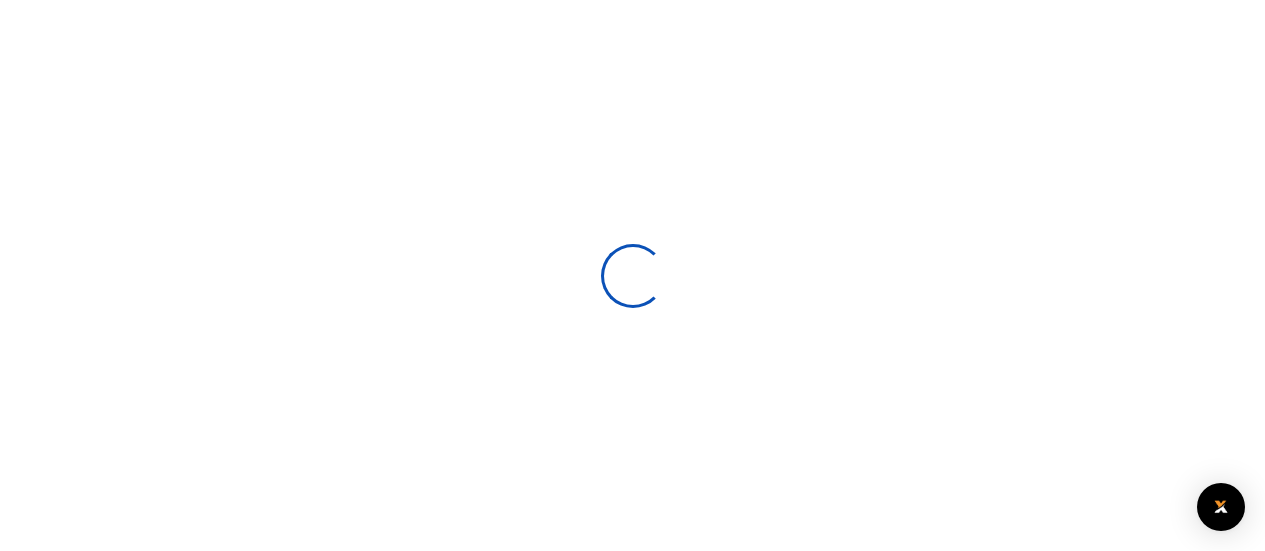 scroll, scrollTop: 0, scrollLeft: 0, axis: both 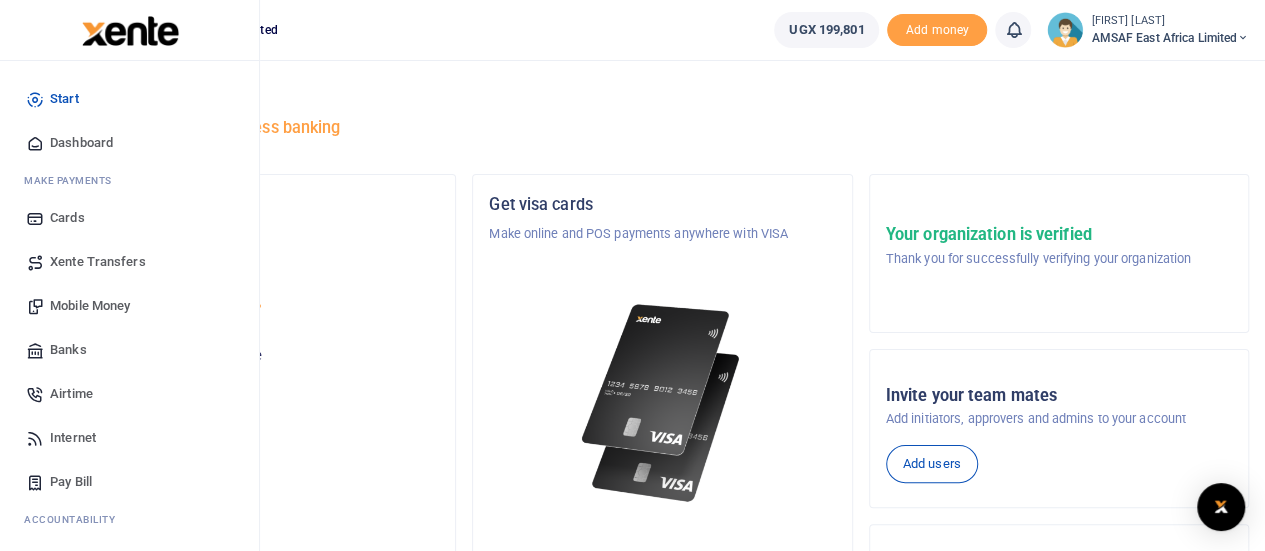 click on "Start" at bounding box center [64, 99] 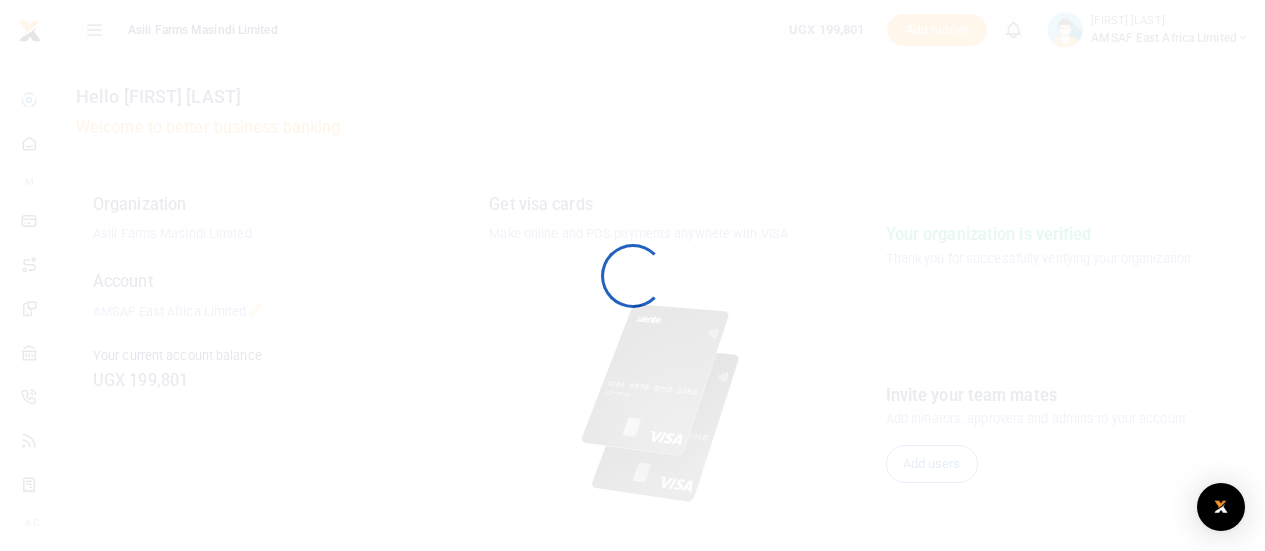 scroll, scrollTop: 0, scrollLeft: 0, axis: both 